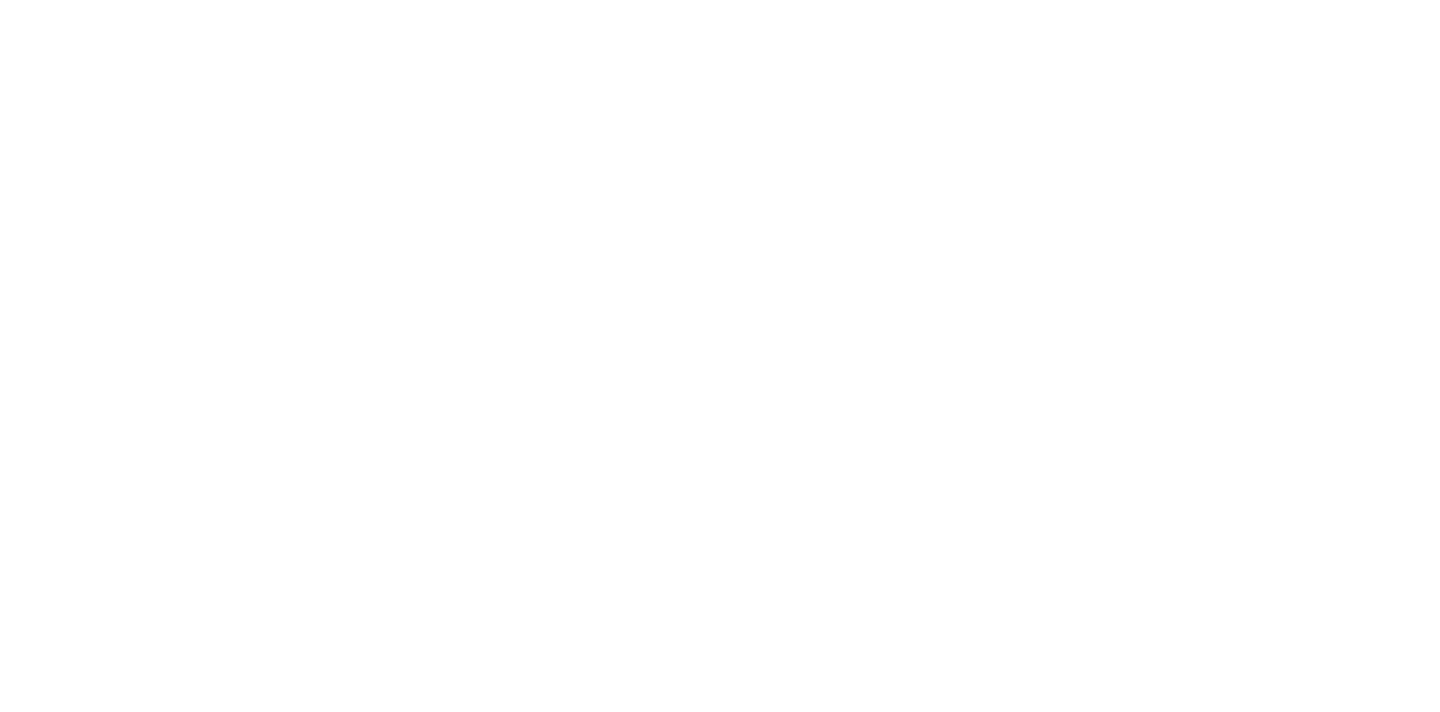 scroll, scrollTop: 0, scrollLeft: 0, axis: both 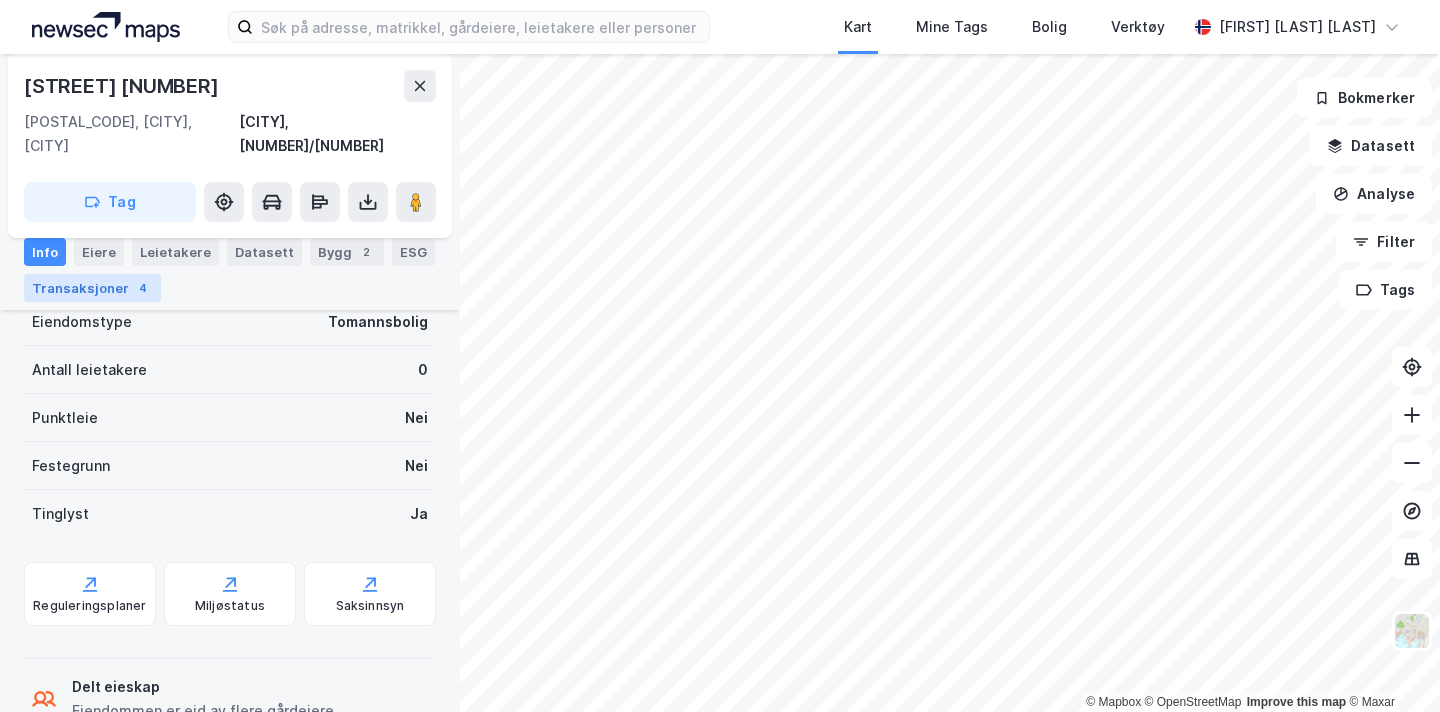 click on "Transaksjoner 4" at bounding box center (92, 288) 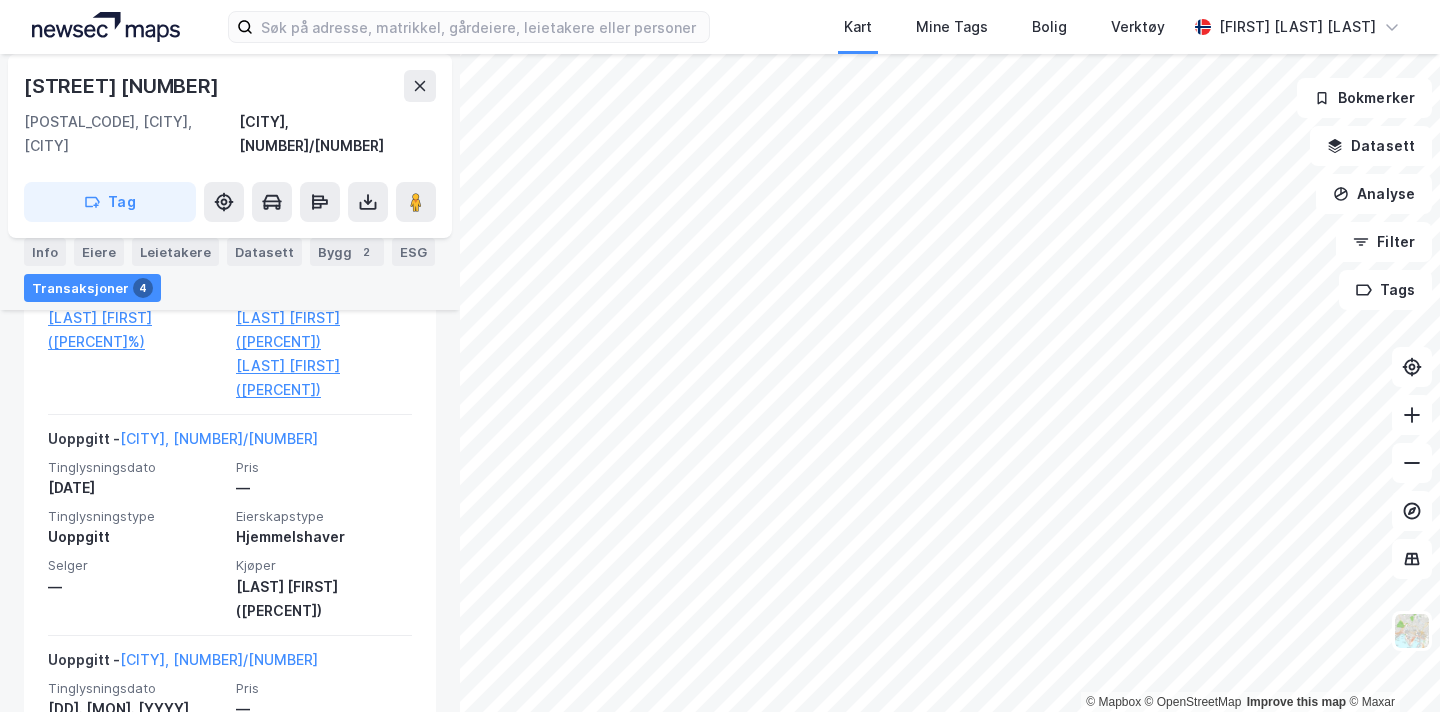 scroll, scrollTop: 0, scrollLeft: 0, axis: both 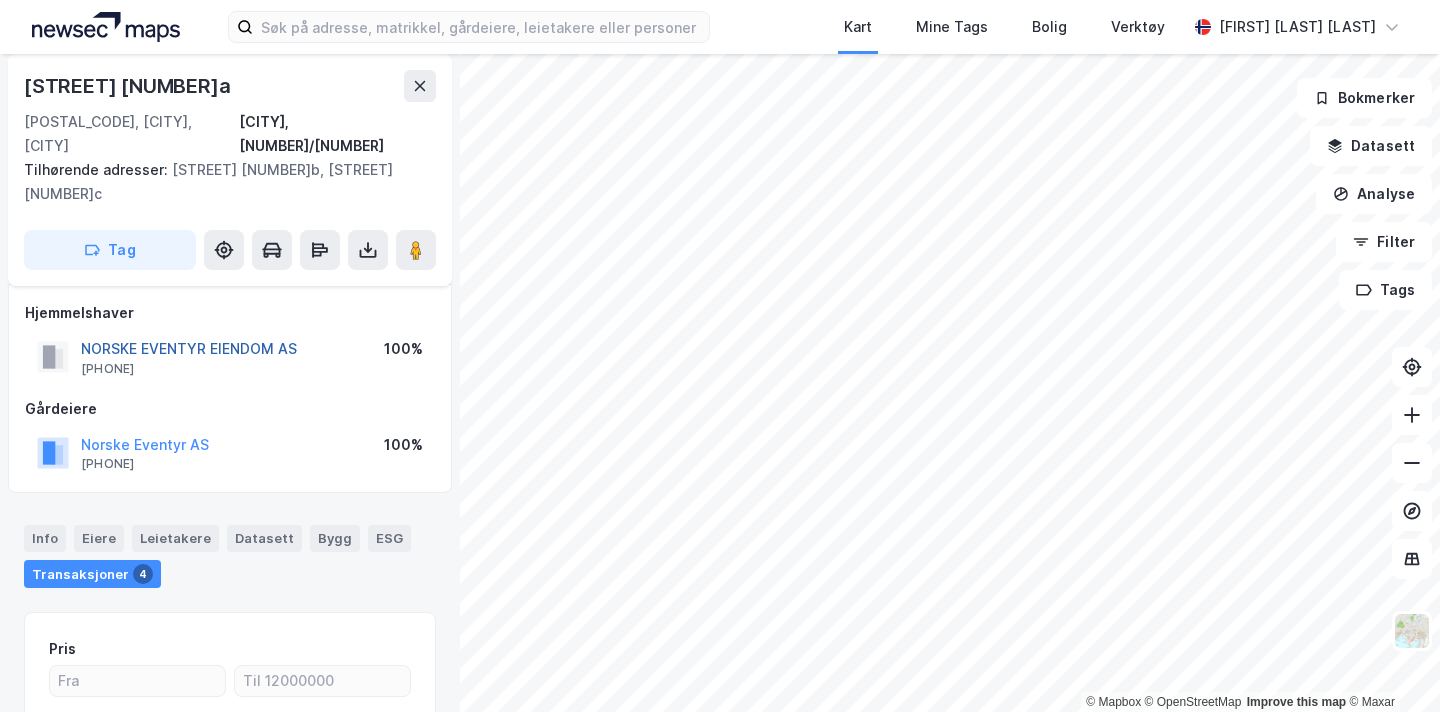 click on "NORSKE EVENTYR EIENDOM AS" at bounding box center (0, 0) 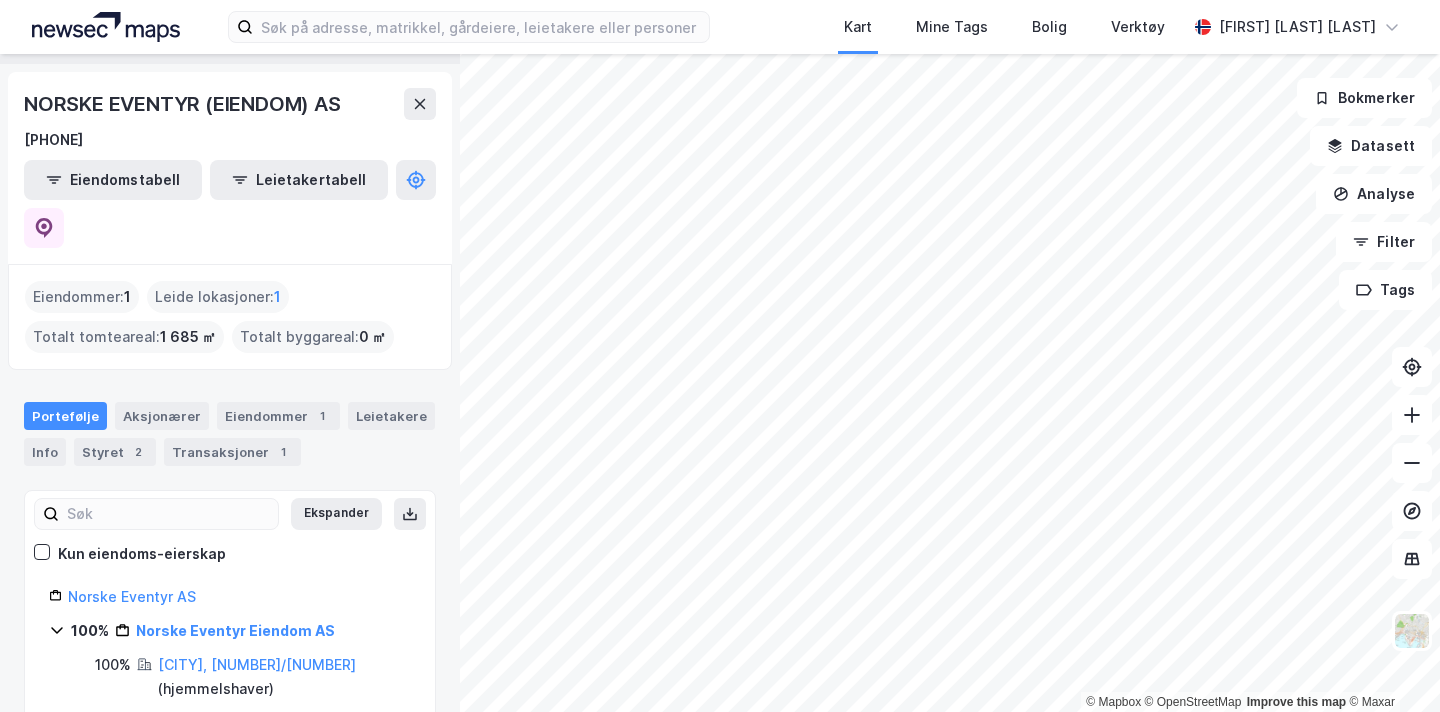 scroll, scrollTop: 53, scrollLeft: 0, axis: vertical 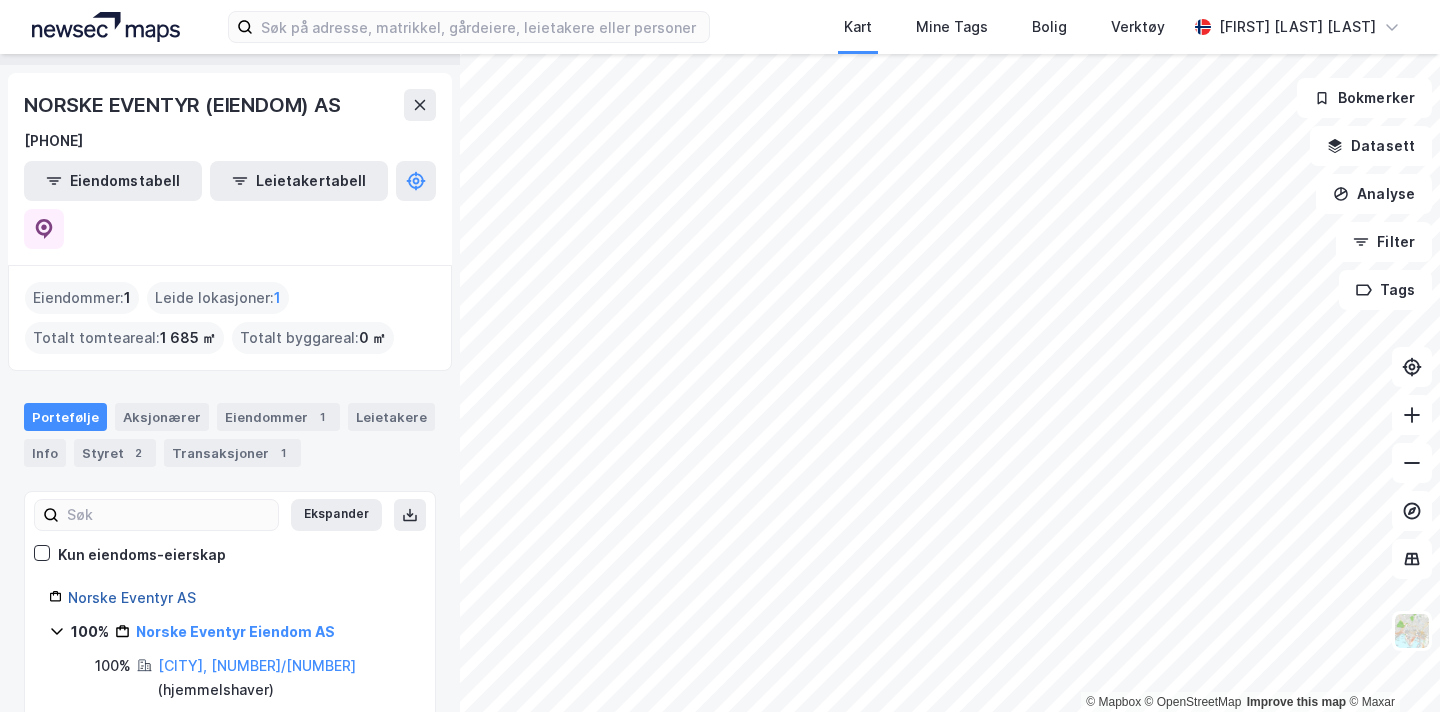 click on "Norske Eventyr AS" at bounding box center [132, 597] 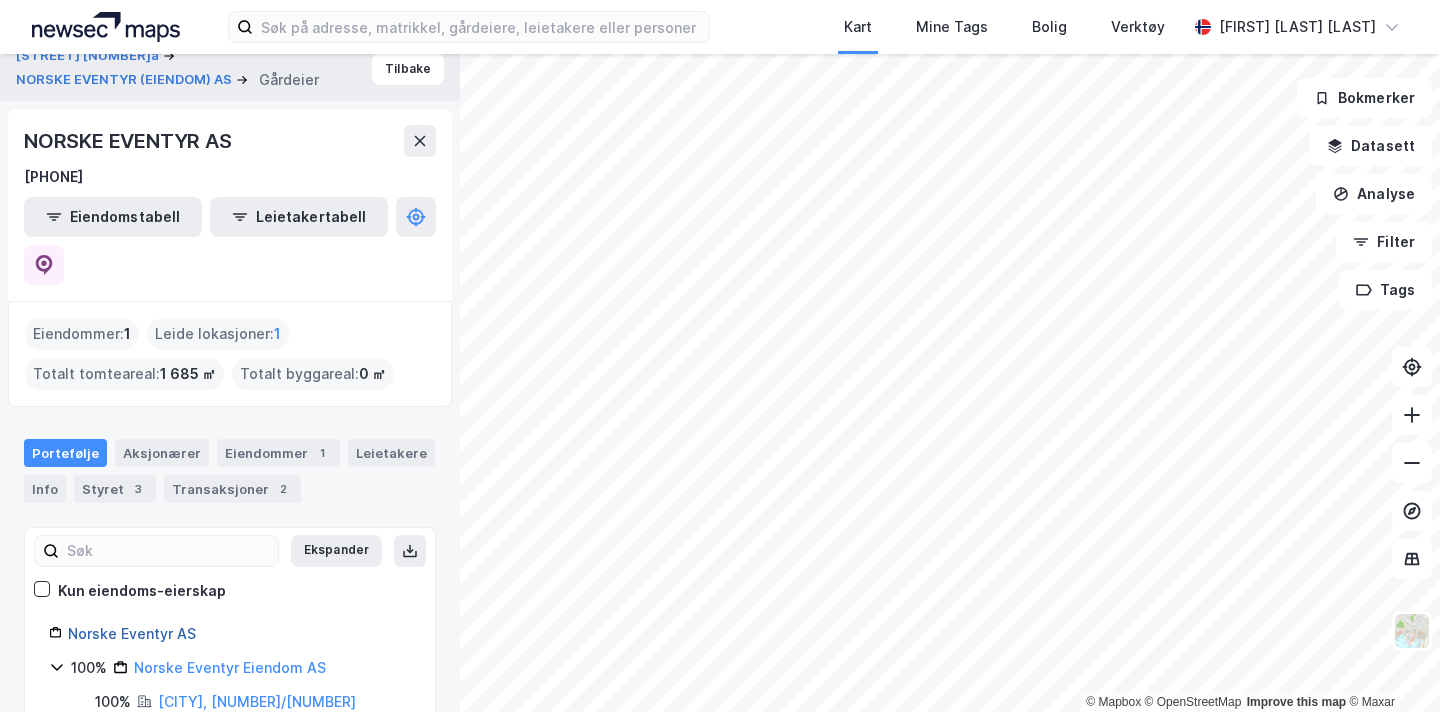 scroll, scrollTop: 0, scrollLeft: 0, axis: both 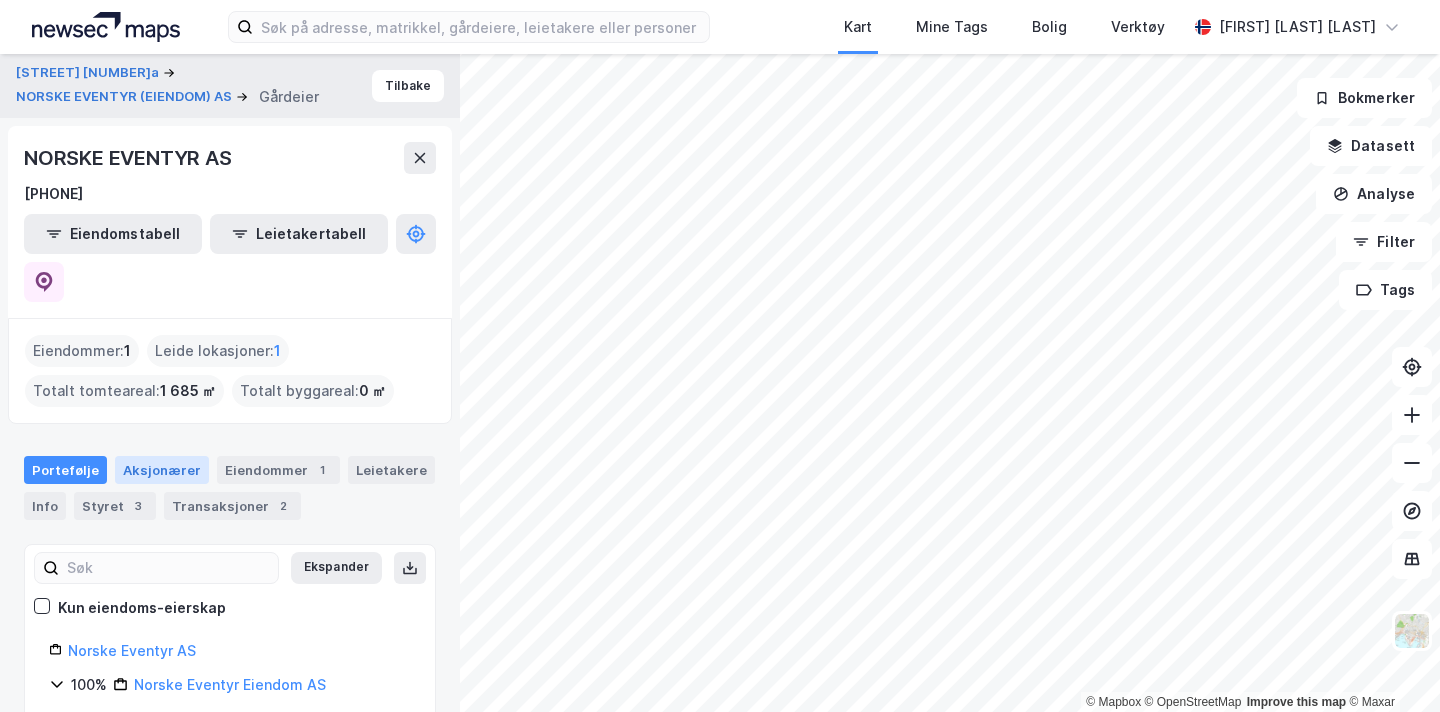 click on "Aksjonærer" at bounding box center [162, 470] 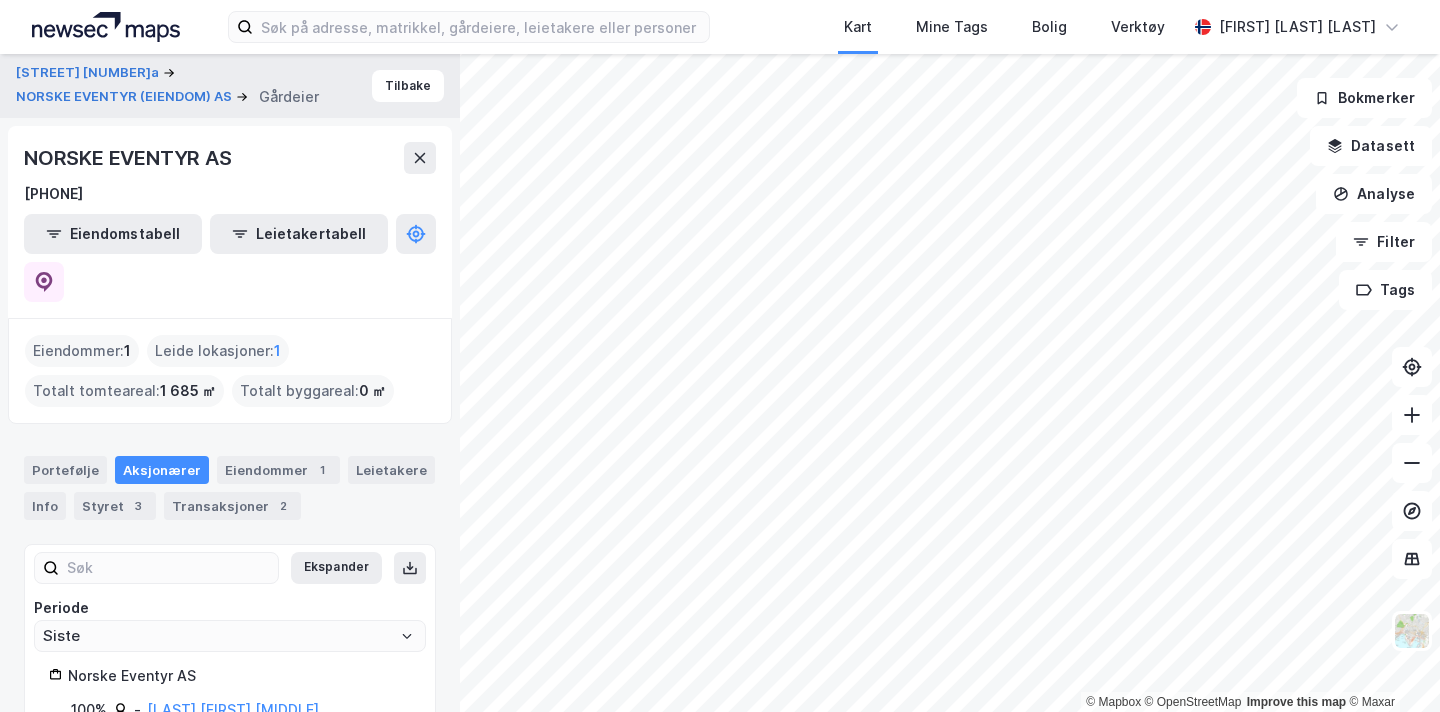scroll, scrollTop: 11, scrollLeft: 0, axis: vertical 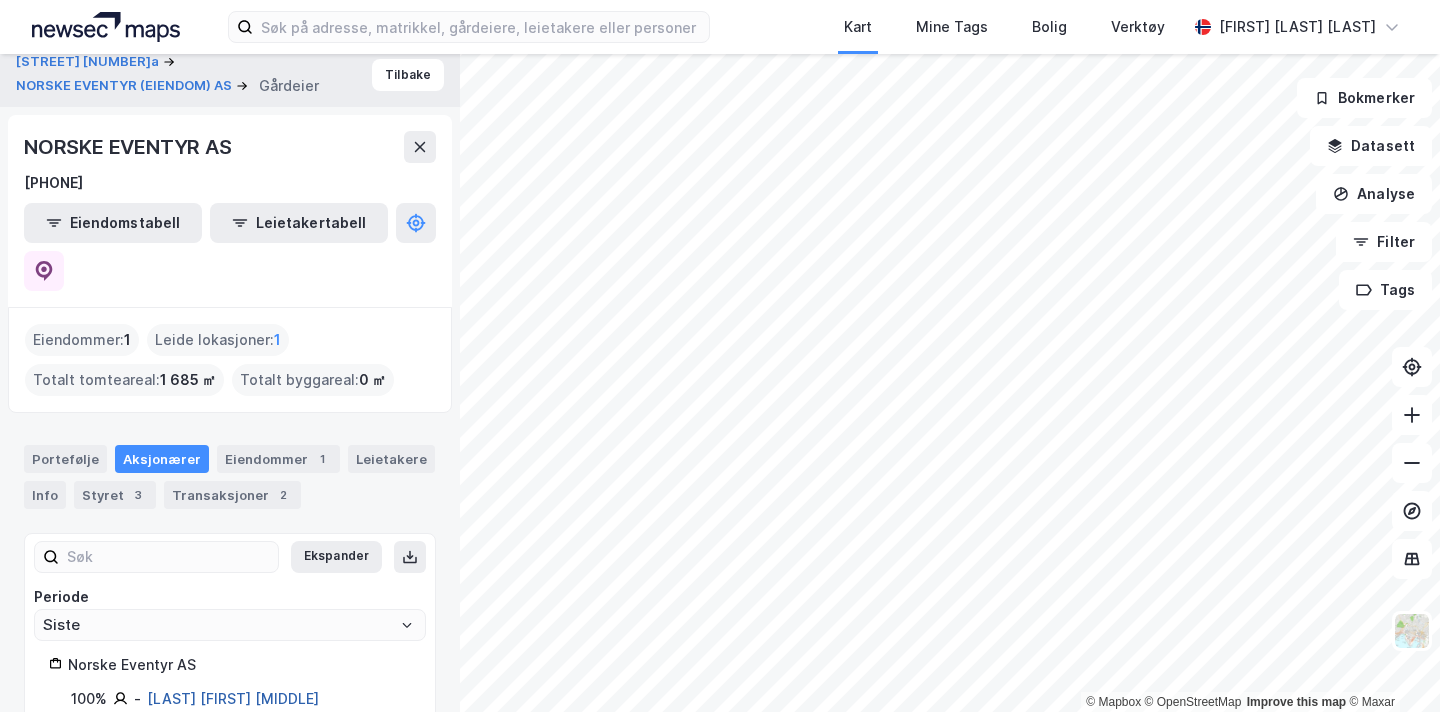 click on "[LAST] [FIRST] [MIDDLE]" at bounding box center [233, 698] 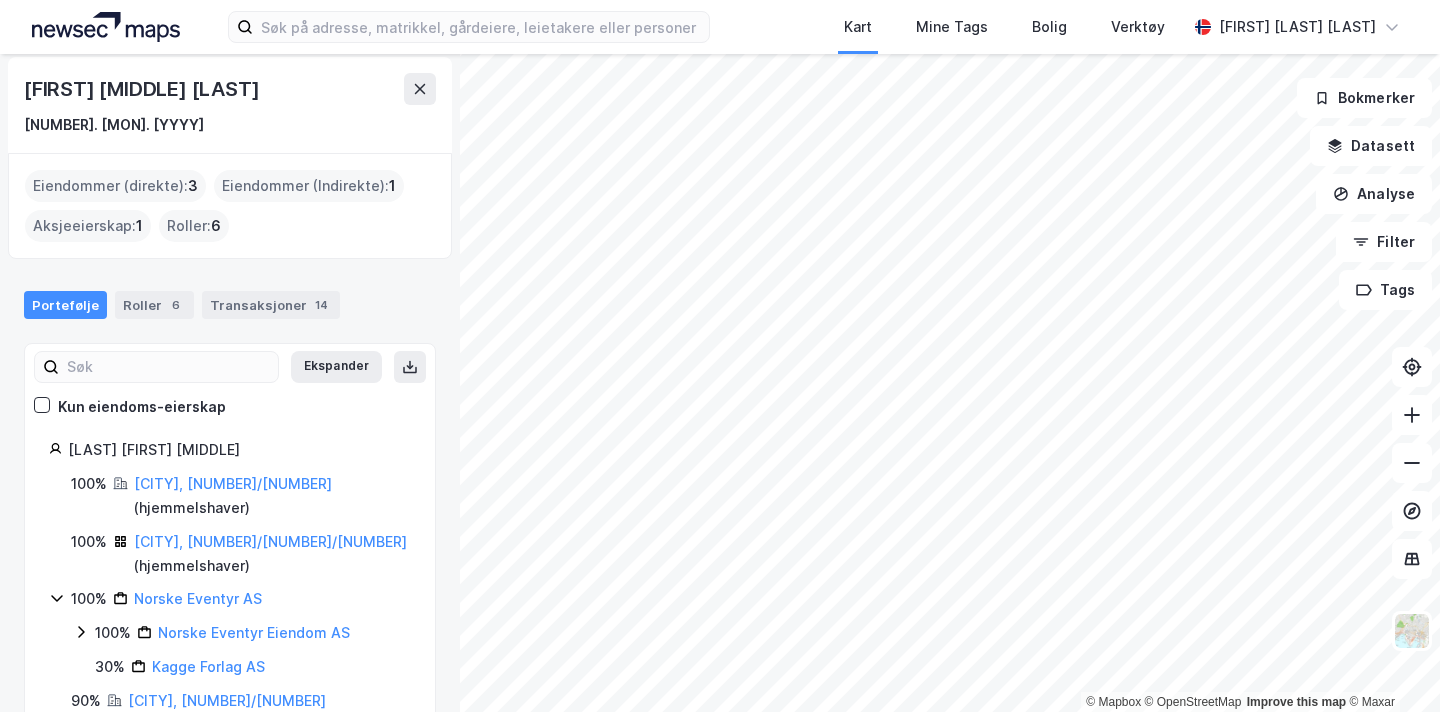 scroll, scrollTop: 72, scrollLeft: 0, axis: vertical 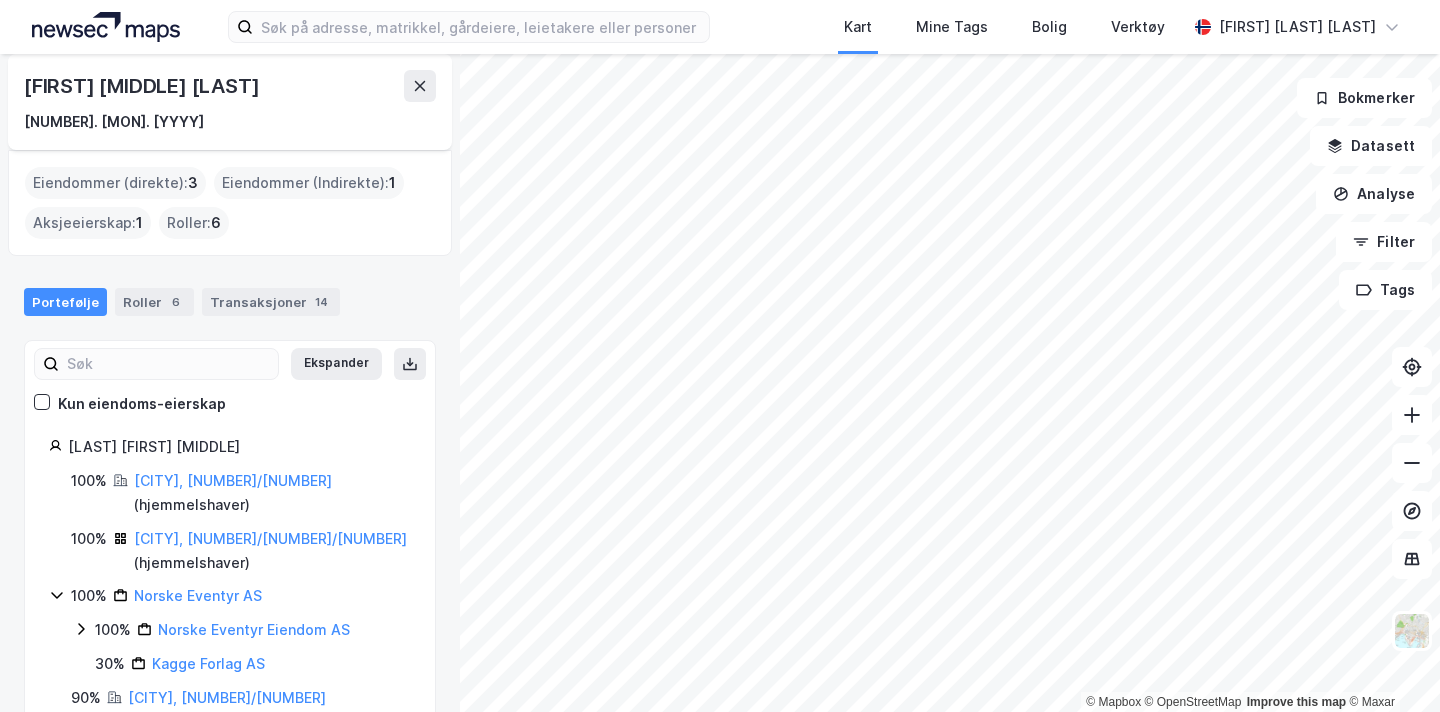 click on "[FIRST] [MIDDLE] [LAST] [DD]. [MON]. [YYYY]" at bounding box center (230, 102) 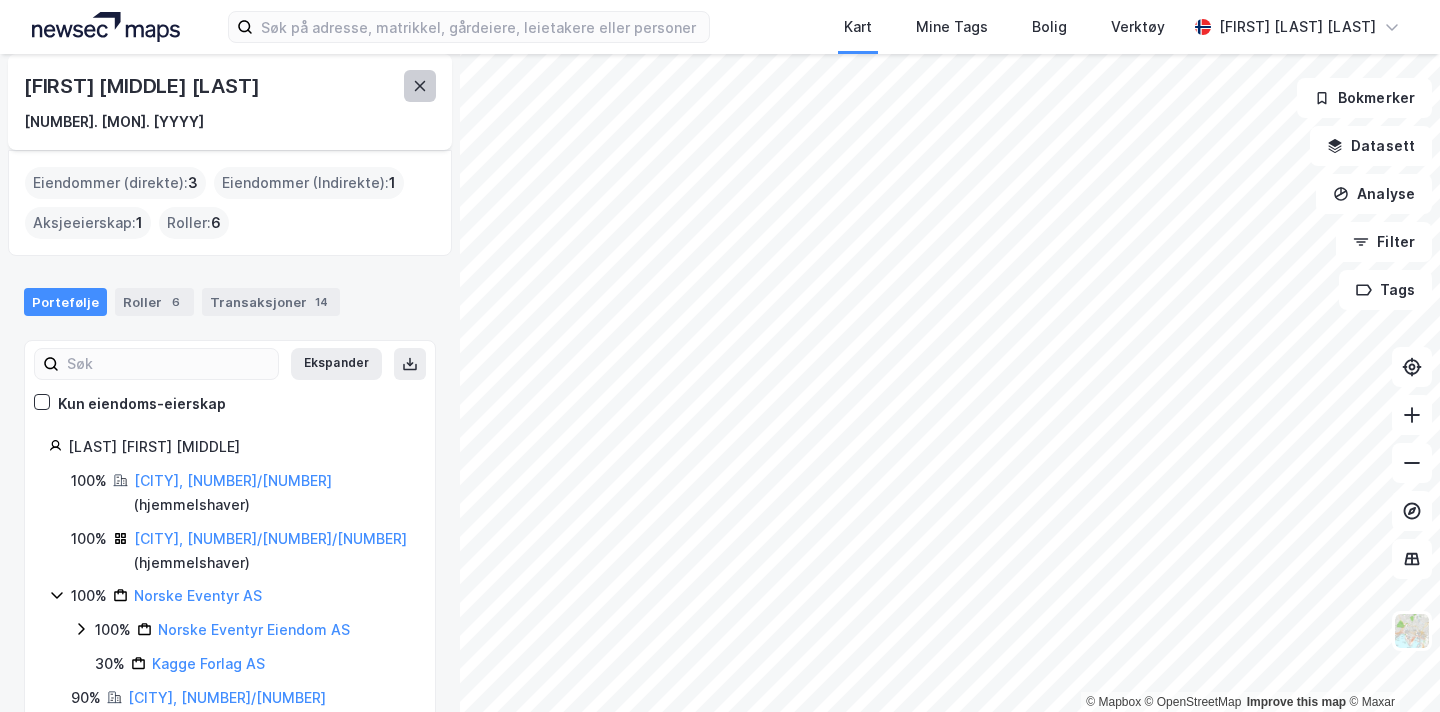 click 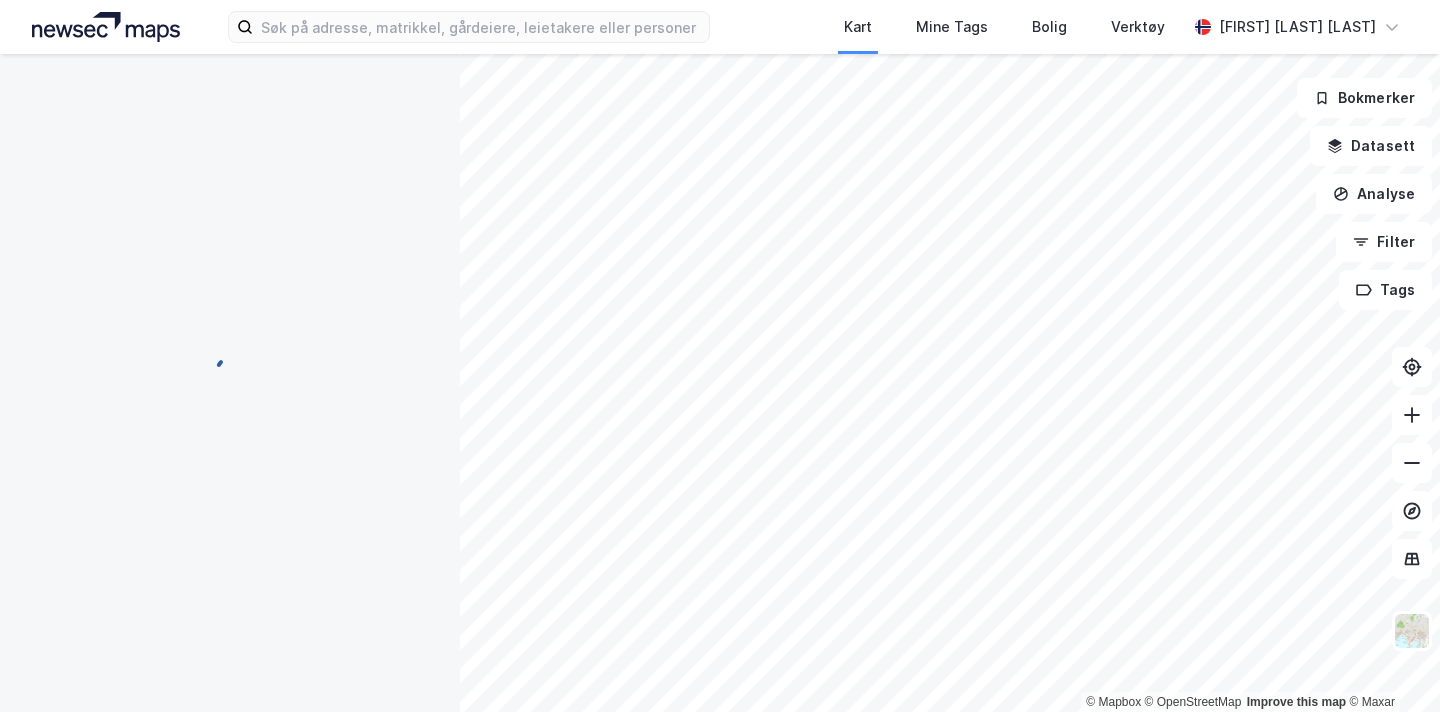 scroll, scrollTop: 10, scrollLeft: 0, axis: vertical 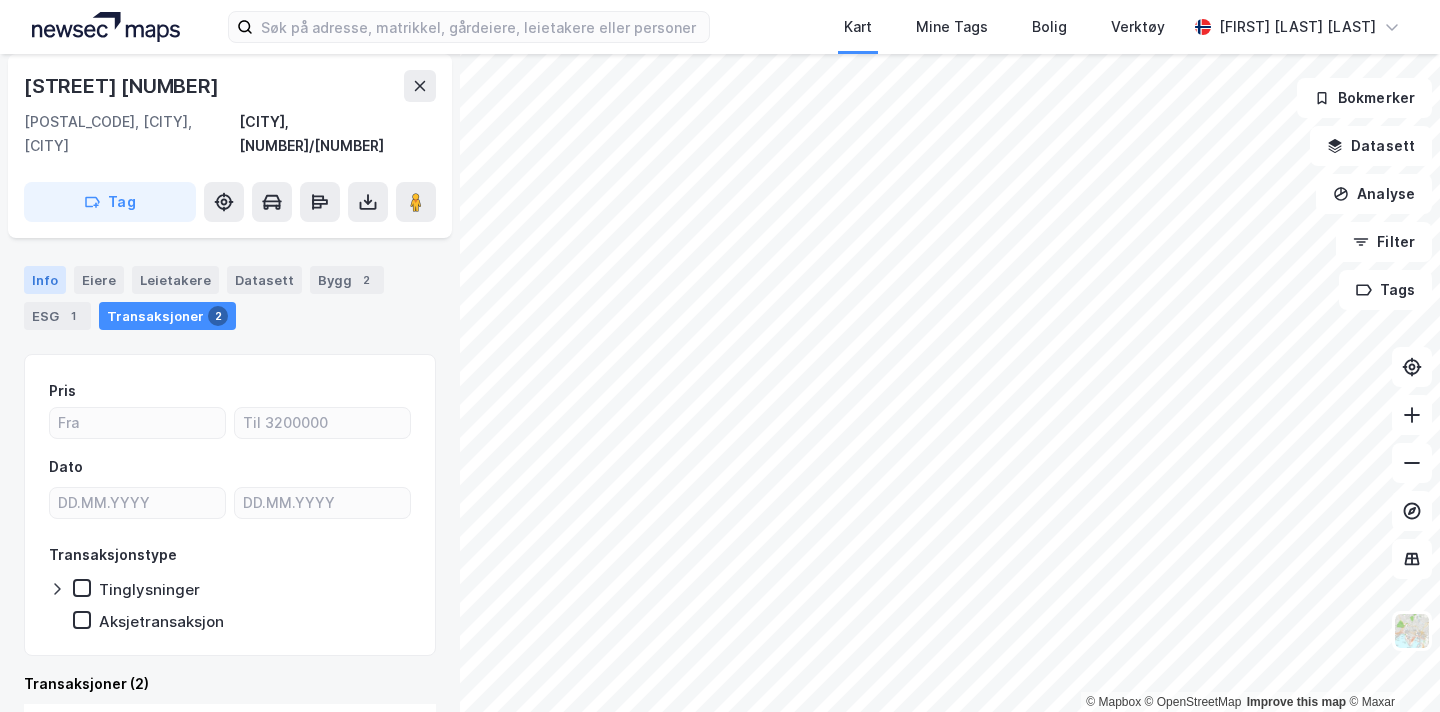 click on "Info" at bounding box center [45, 280] 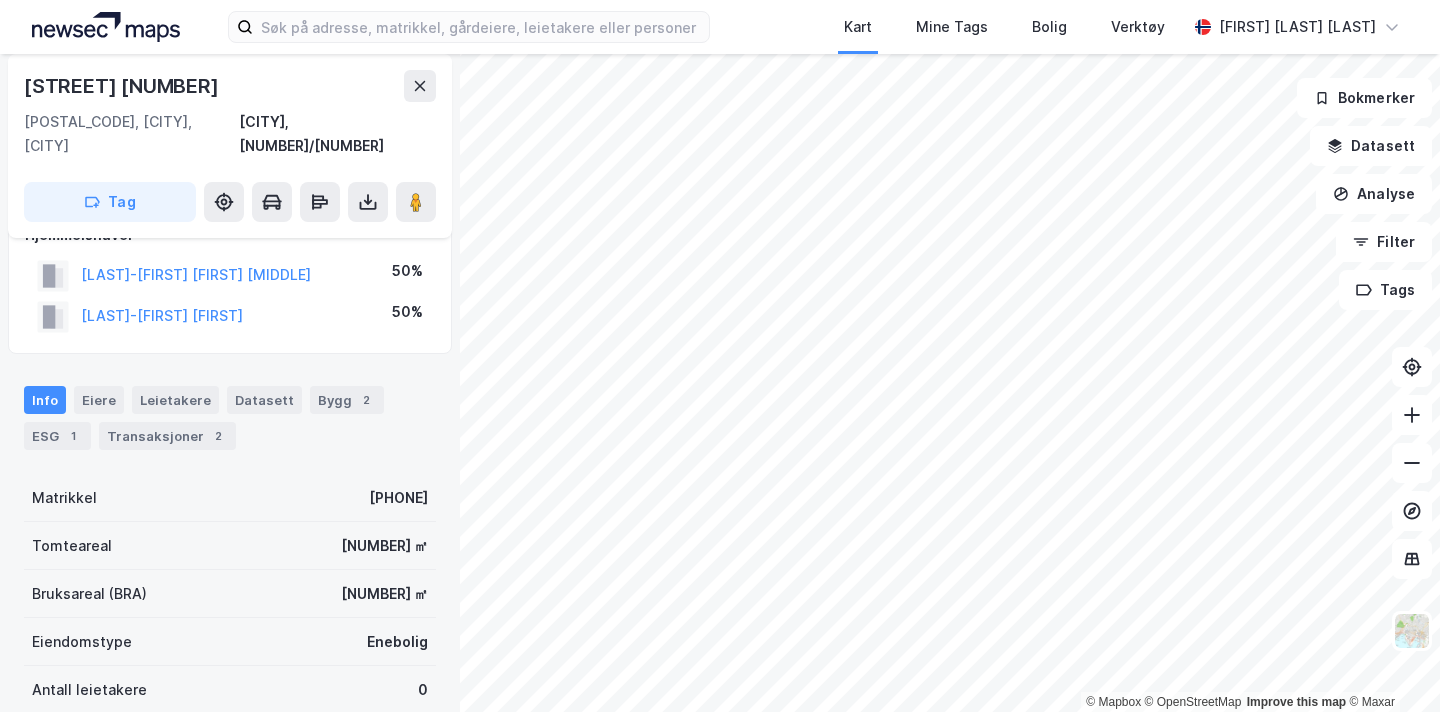 scroll, scrollTop: 14, scrollLeft: 0, axis: vertical 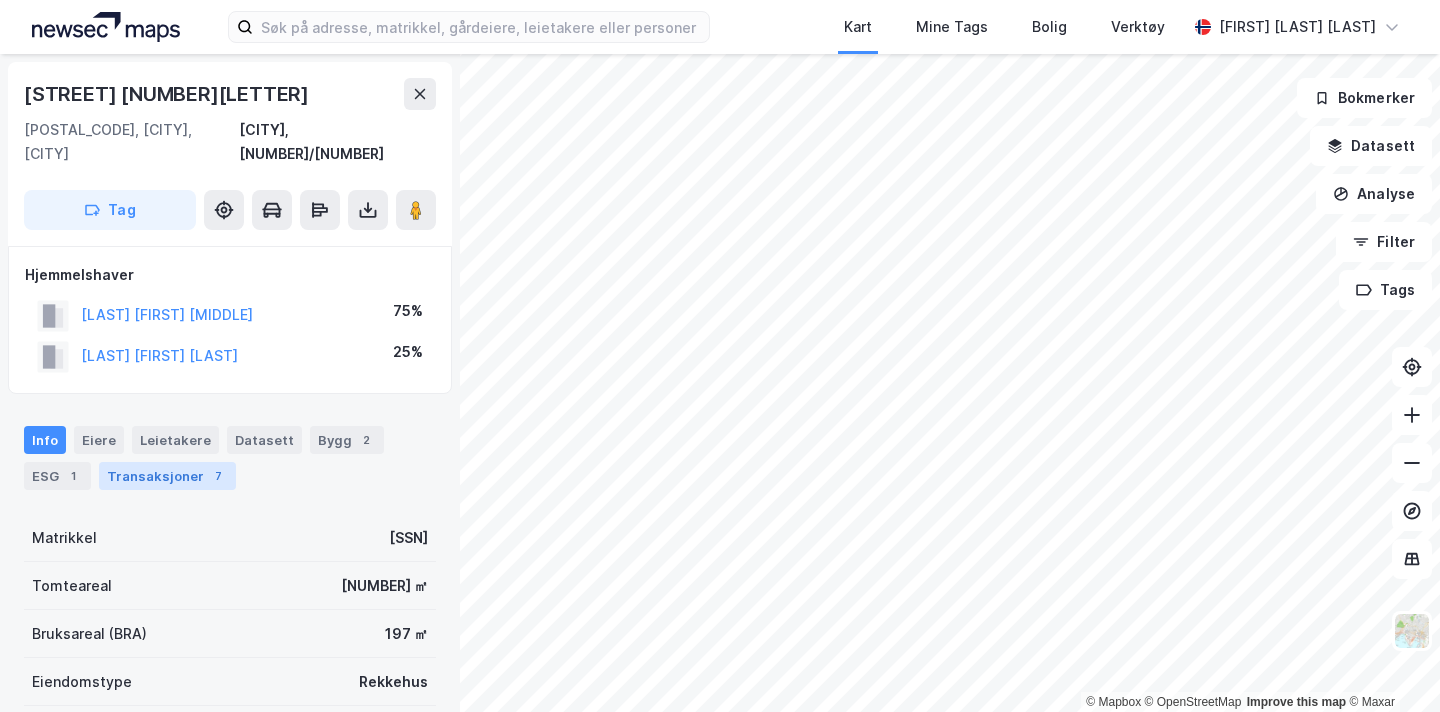 click on "Transaksjoner 7" at bounding box center (167, 476) 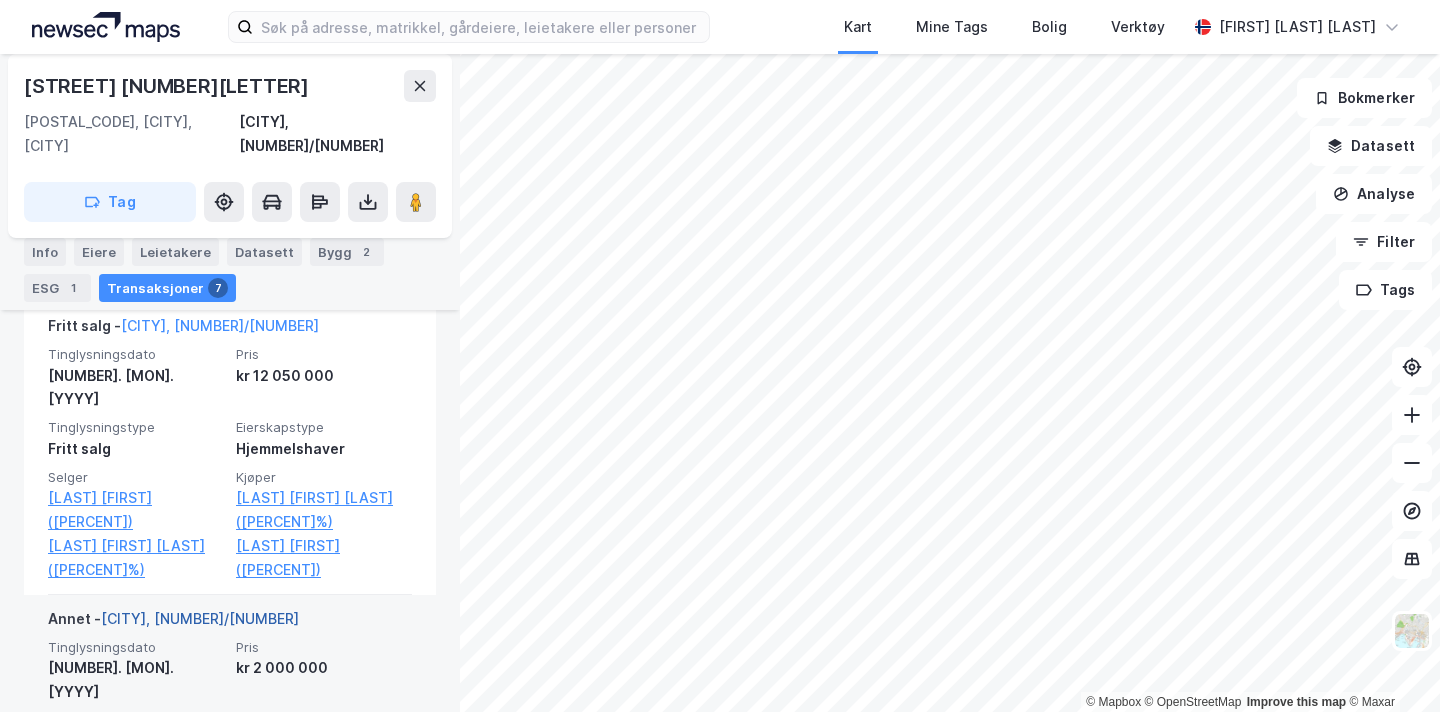 scroll, scrollTop: 554, scrollLeft: 0, axis: vertical 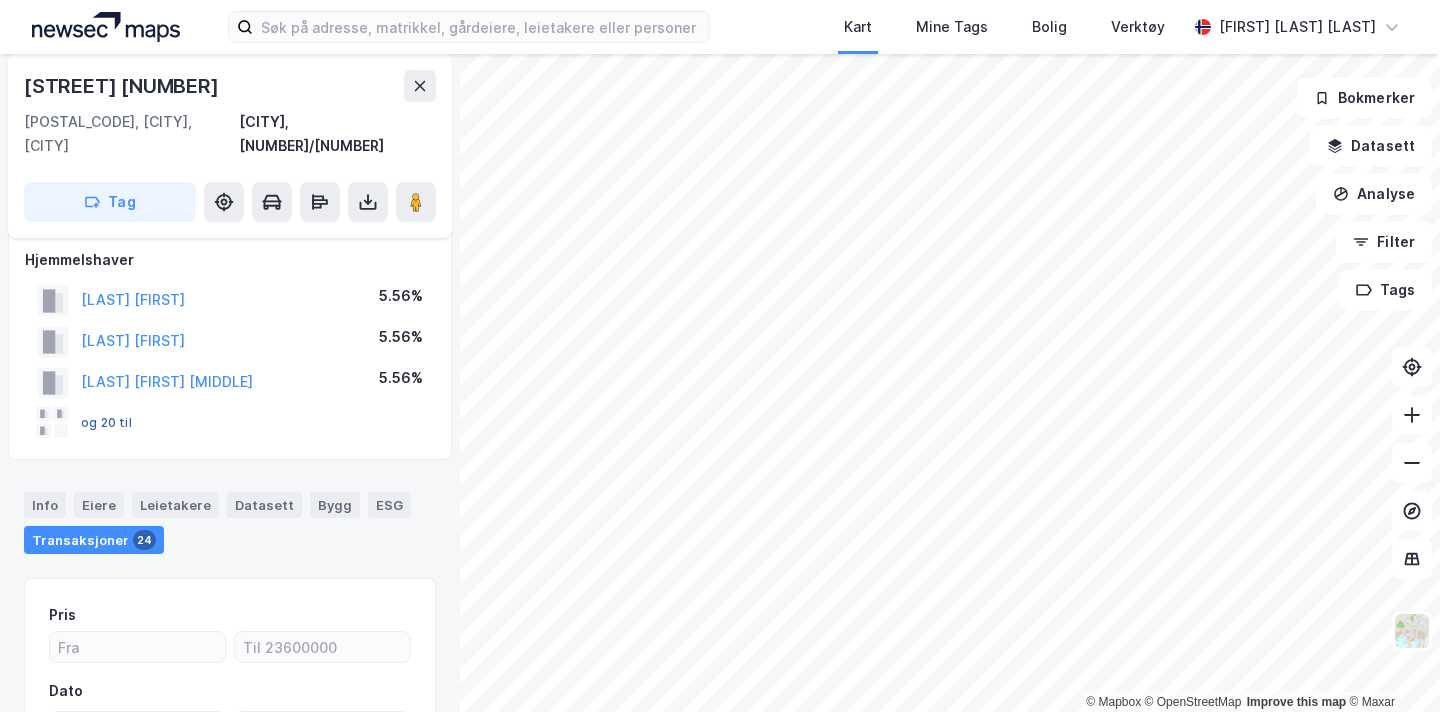 click on "og 20 til" at bounding box center [0, 0] 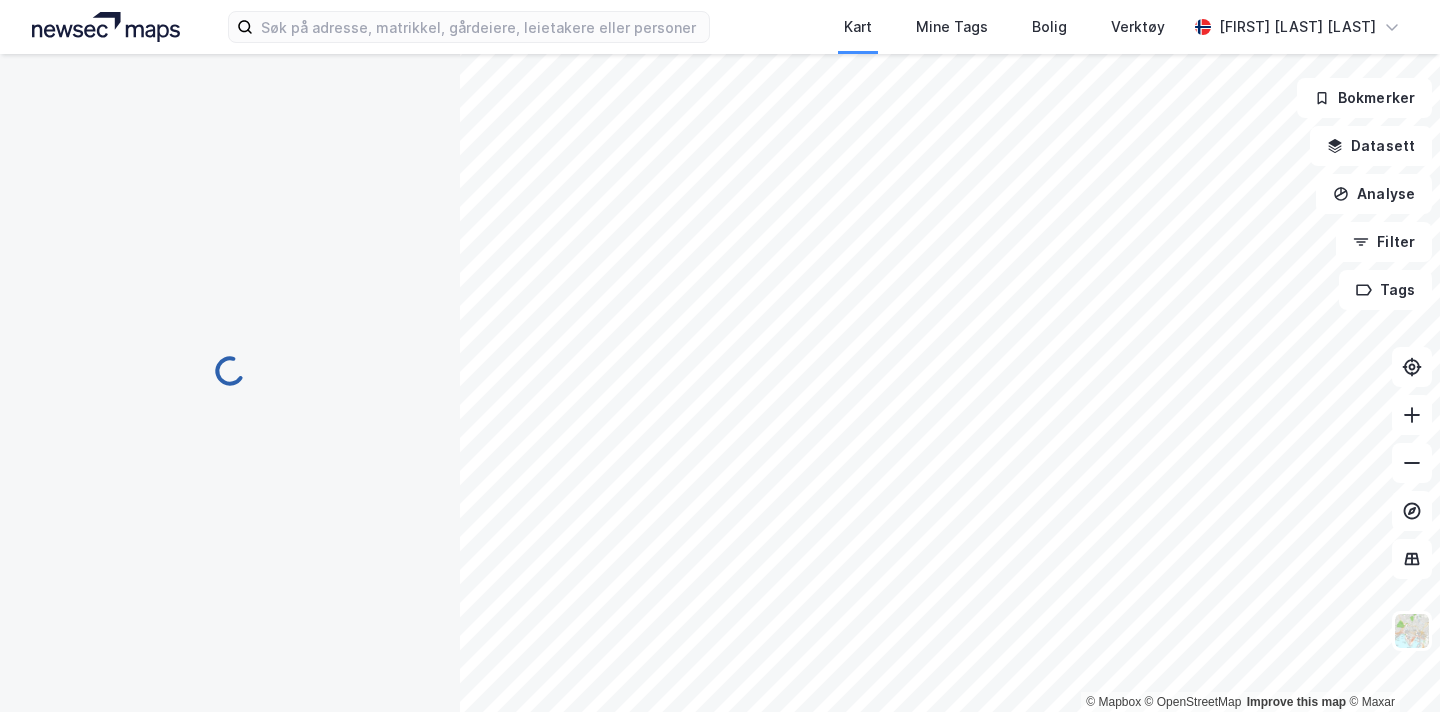 scroll, scrollTop: 0, scrollLeft: 0, axis: both 